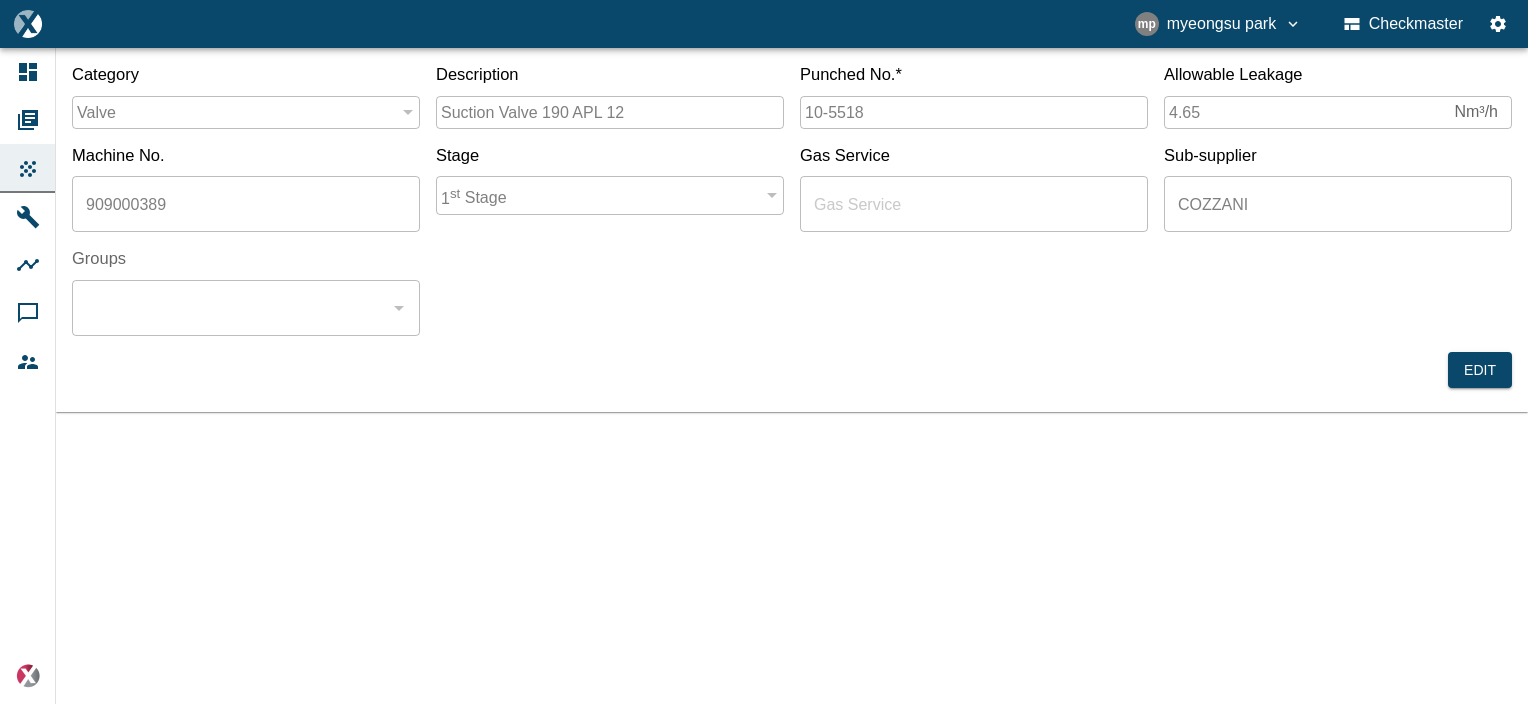 scroll, scrollTop: 0, scrollLeft: 0, axis: both 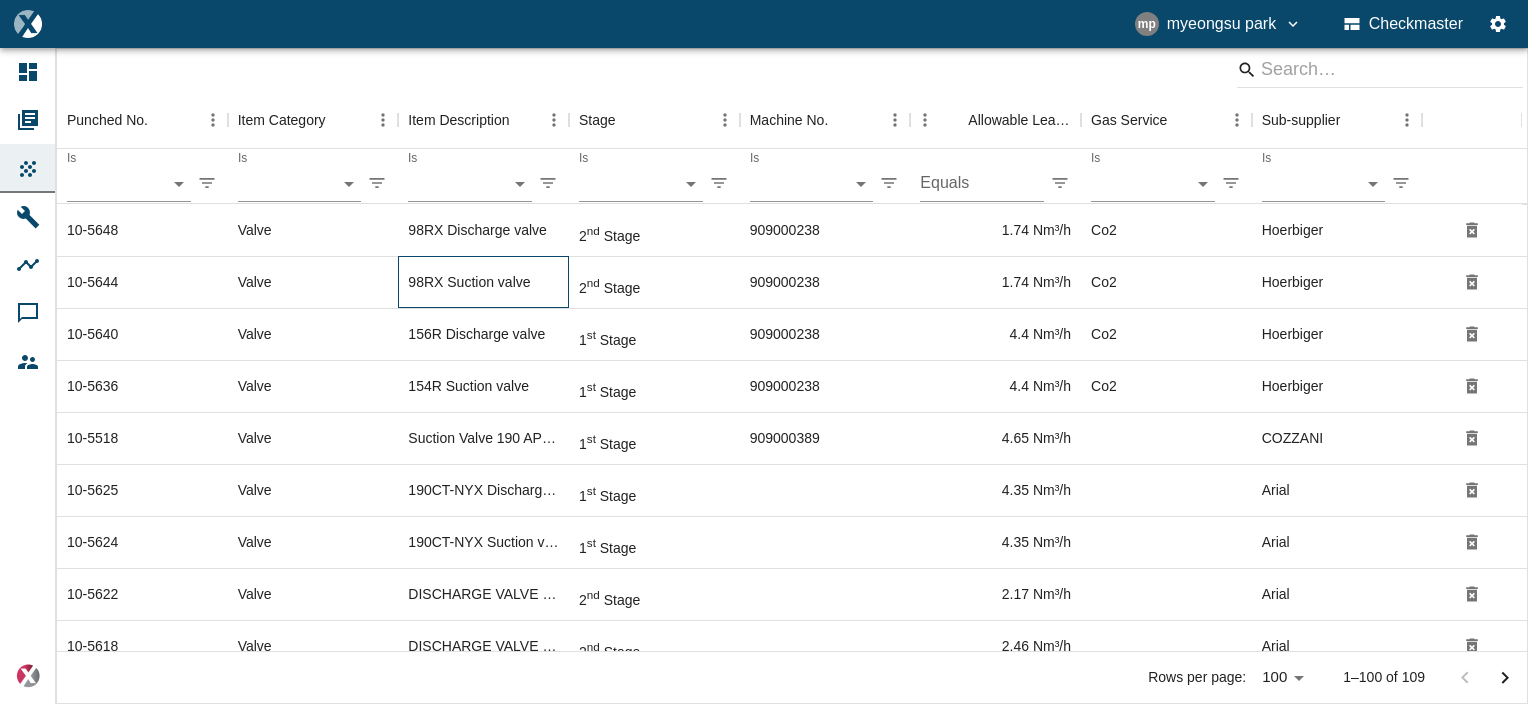 click on "98RX Suction valve" at bounding box center [483, 230] 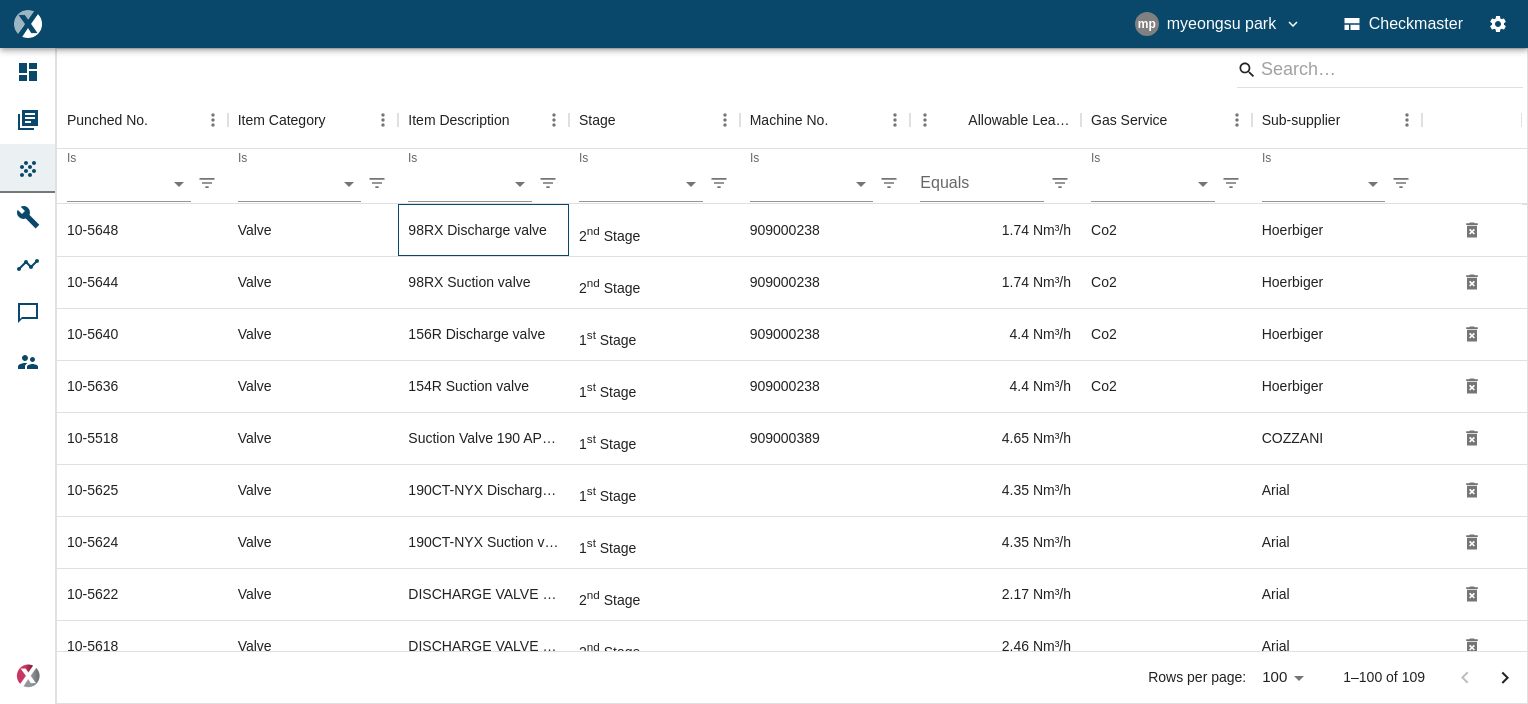 click on "98RX Discharge valve" at bounding box center (483, 230) 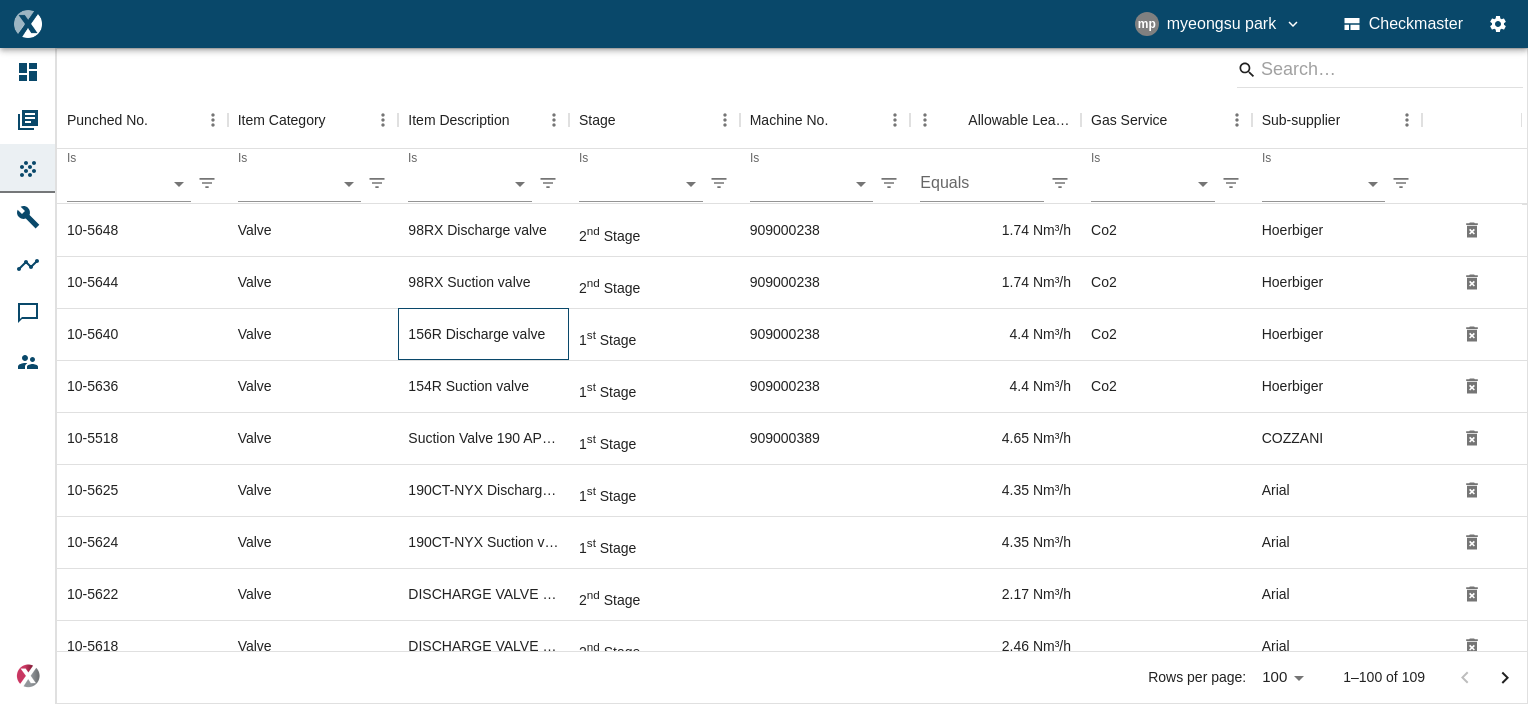 click on "156R Discharge valve" at bounding box center (483, 230) 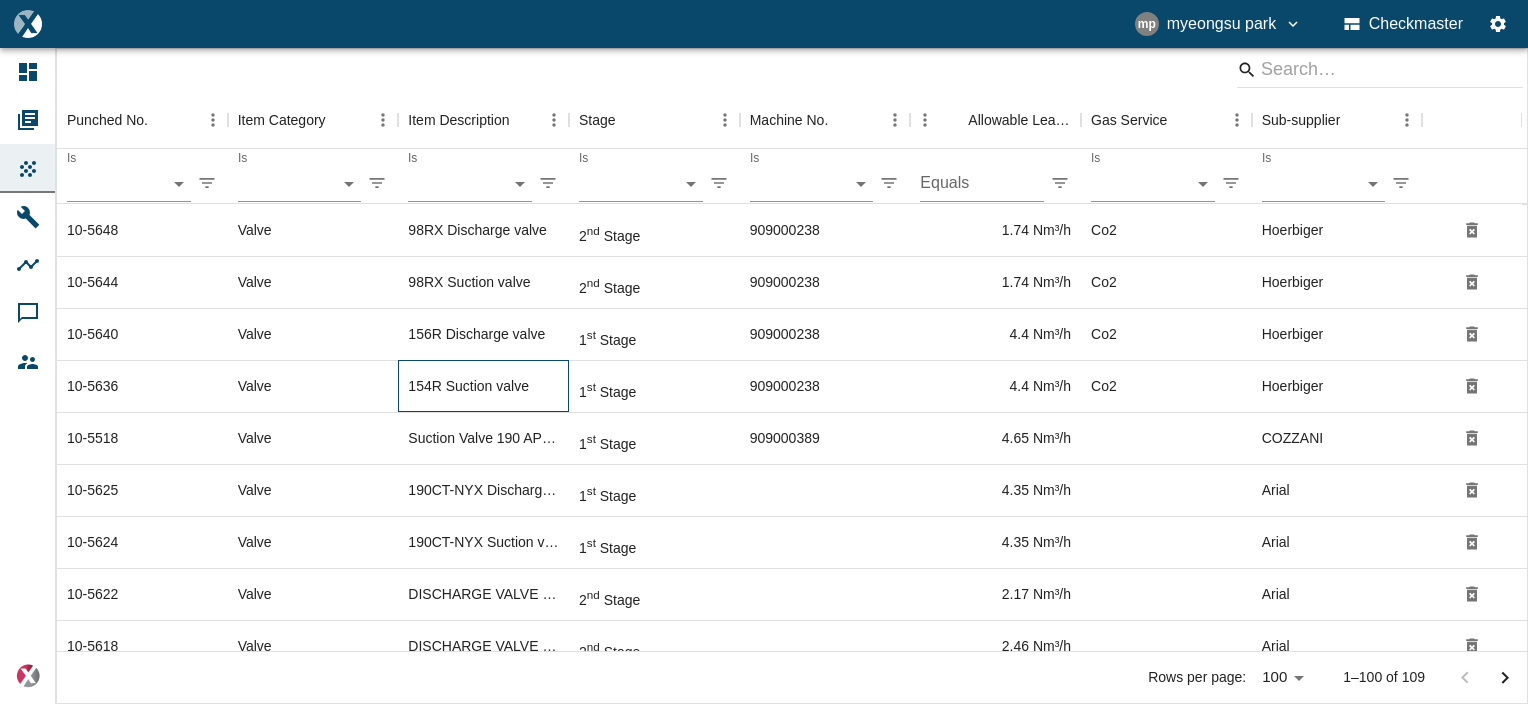 click on "154R Suction valve" at bounding box center (483, 230) 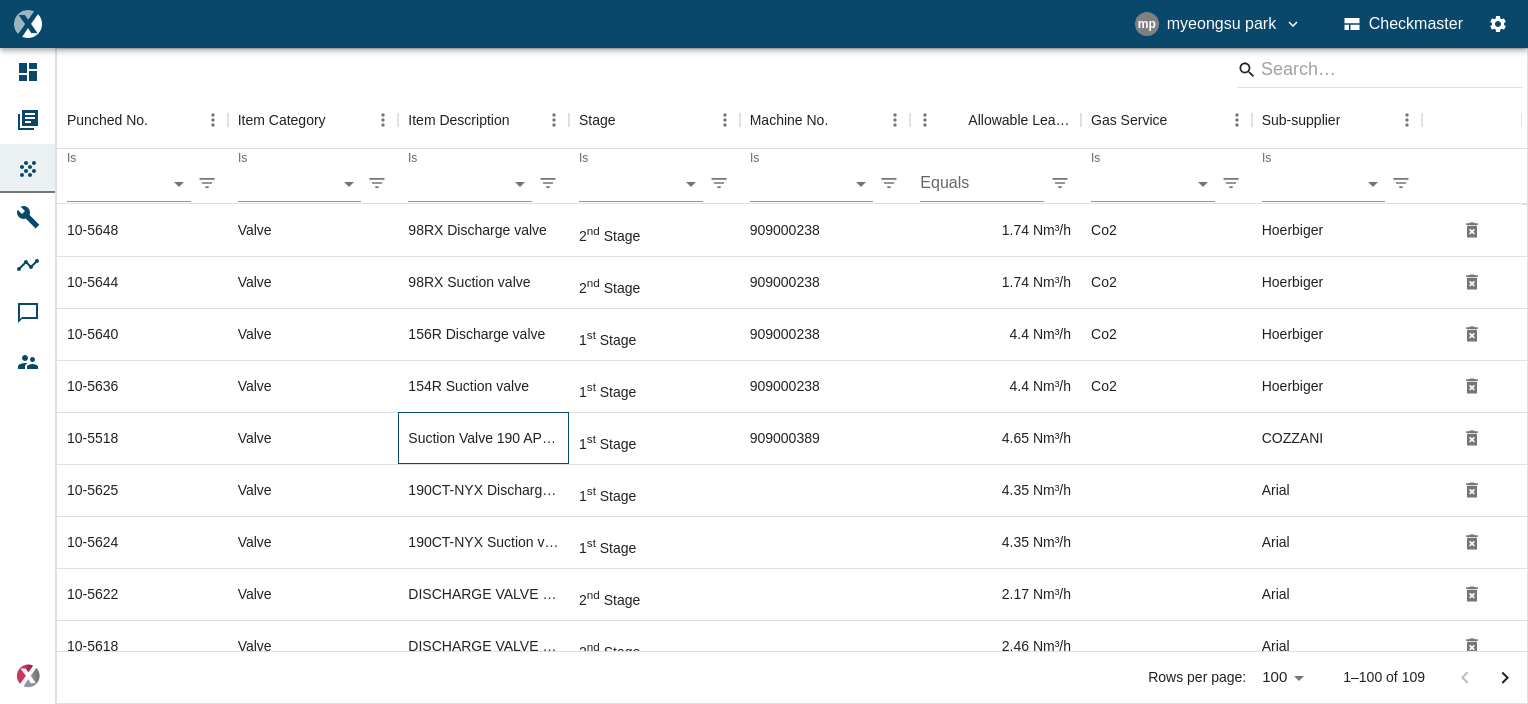 click on "Suction Valve 190 APL 12" at bounding box center (483, 230) 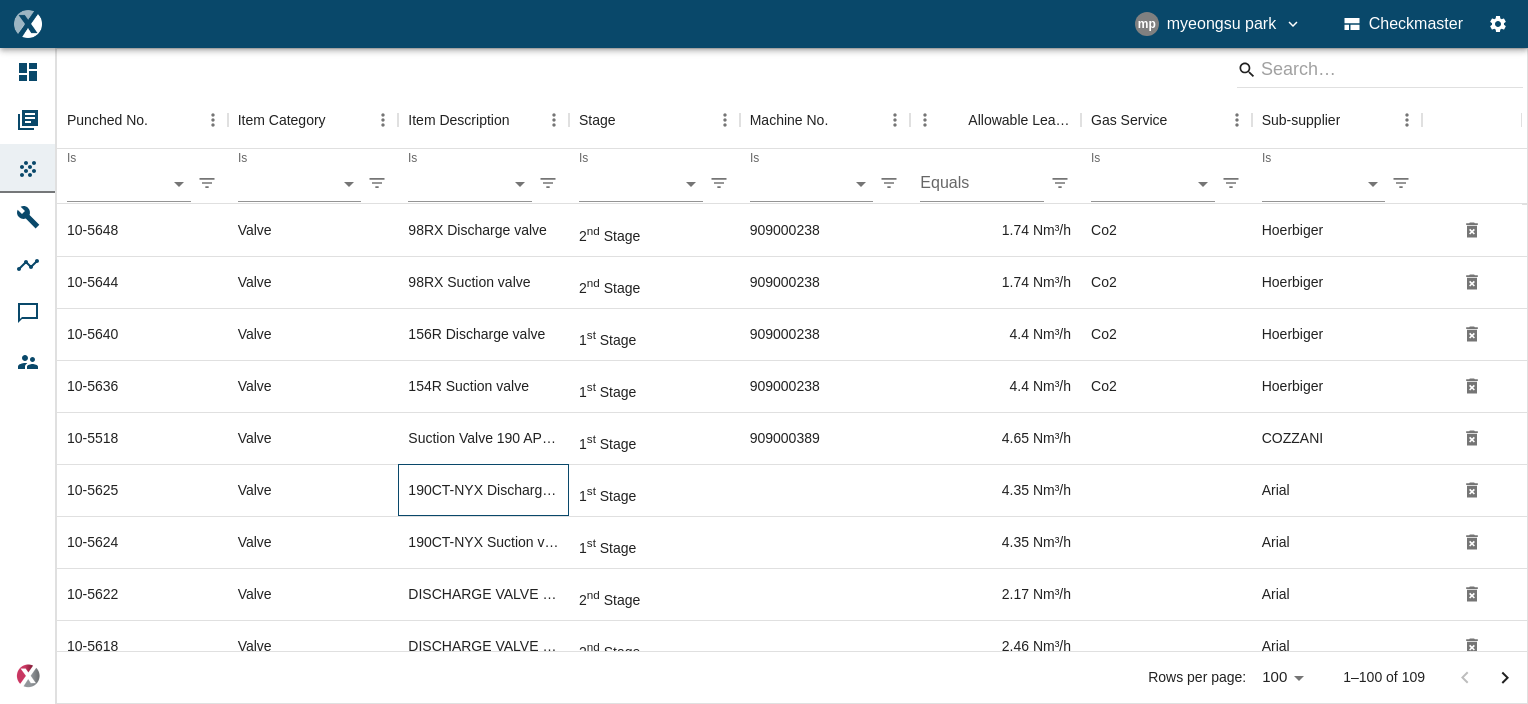 click on "190CT-NYX Discharge valve KB-5557-P" at bounding box center [483, 230] 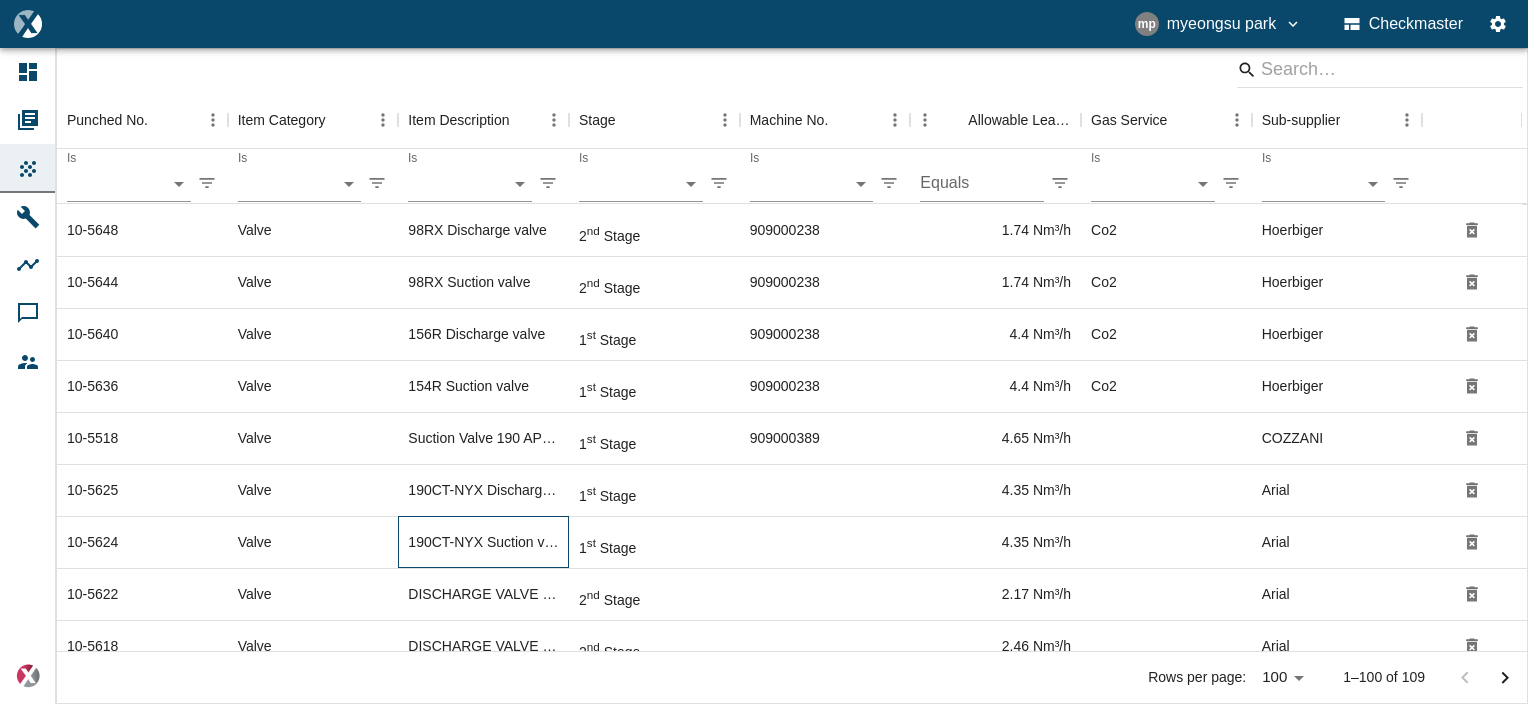 click on "190CT-NYX Suction valve KB-5558-W" at bounding box center (483, 230) 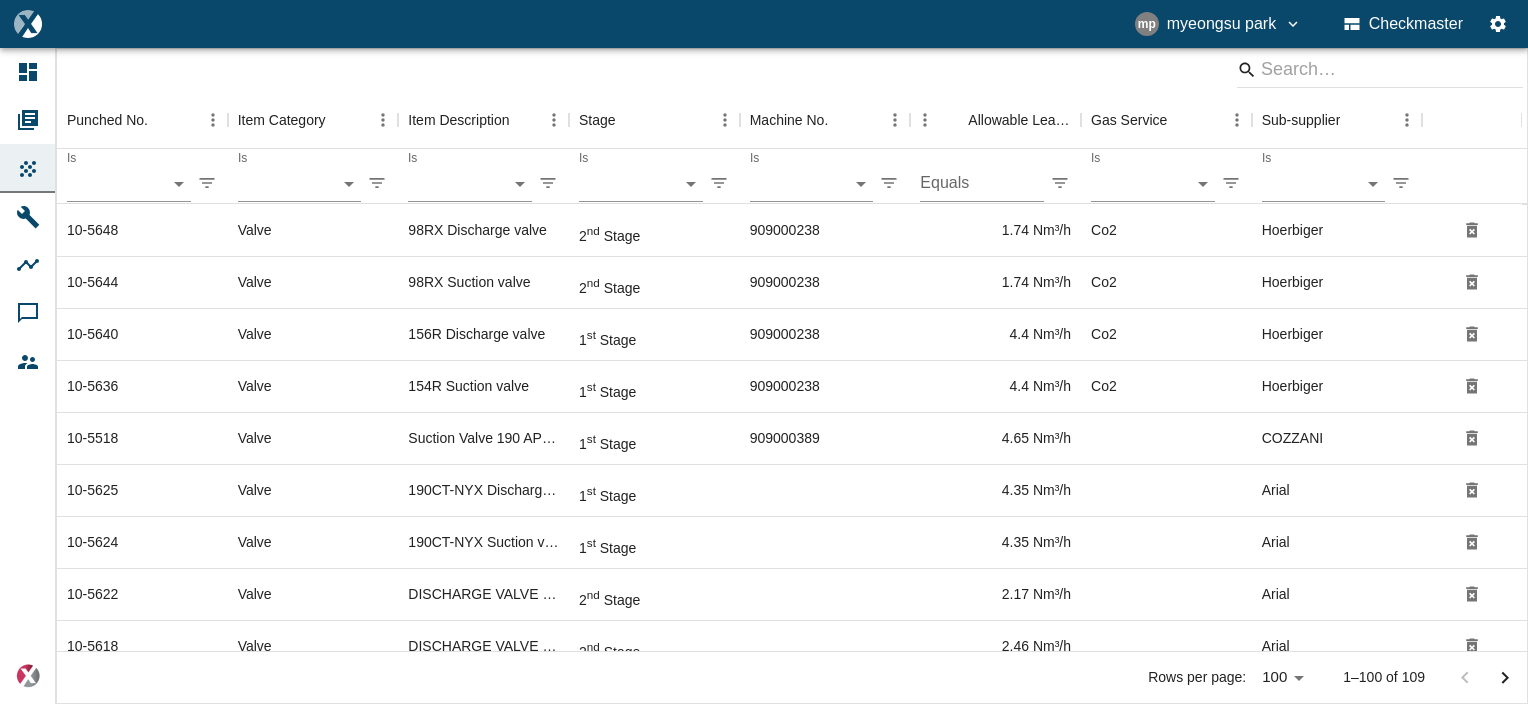 scroll, scrollTop: 100, scrollLeft: 0, axis: vertical 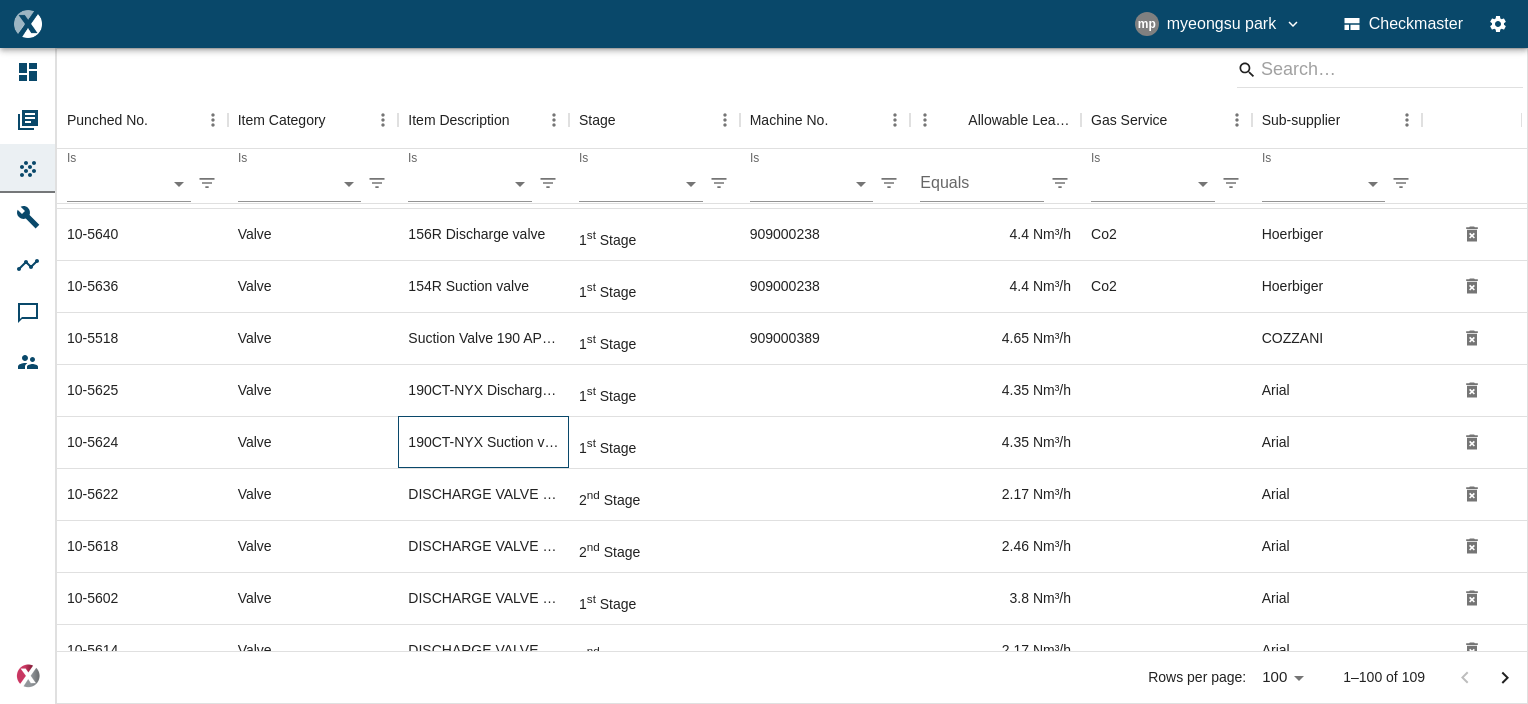 click on "190CT-NYX Suction valve KB-5558-W" at bounding box center (483, 182) 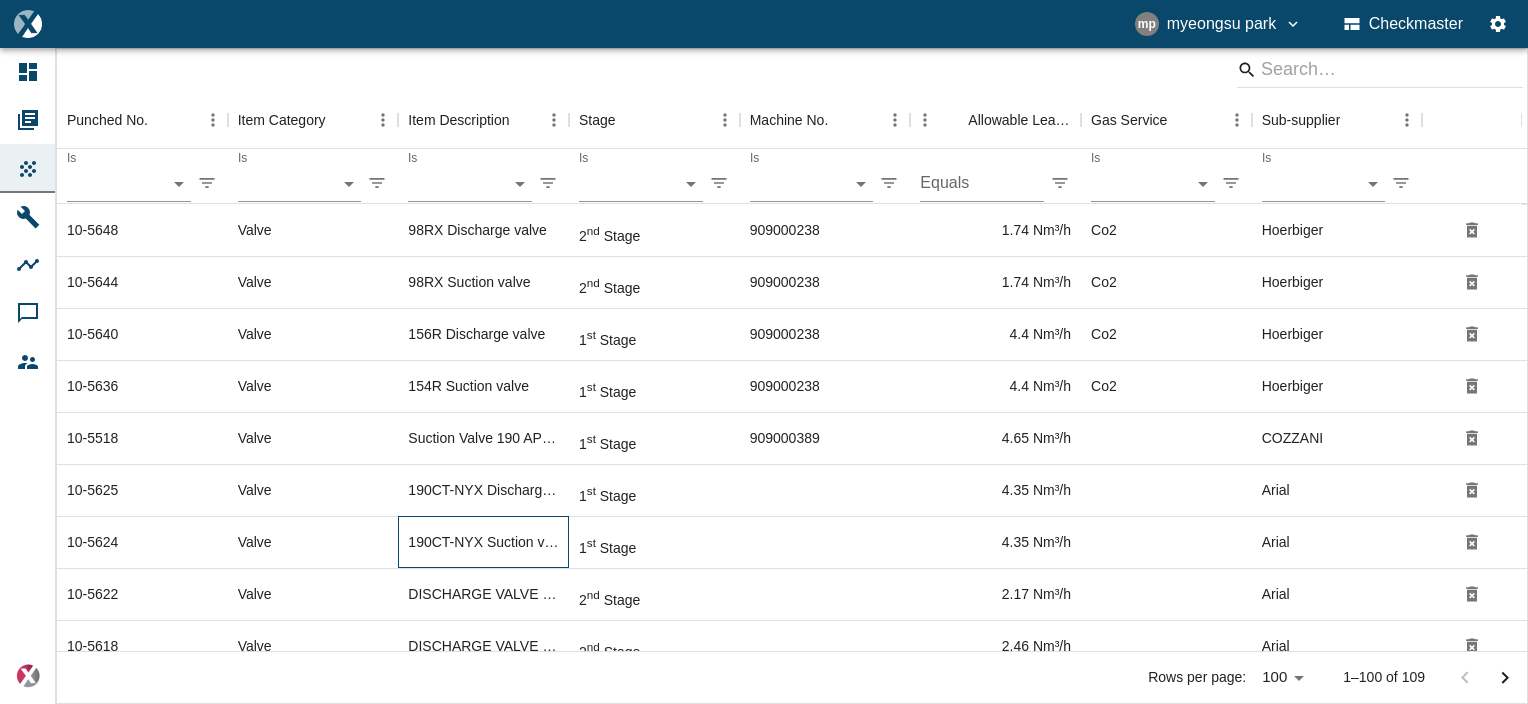 click on "190CT-NYX Suction valve KB-5558-W" at bounding box center [483, 230] 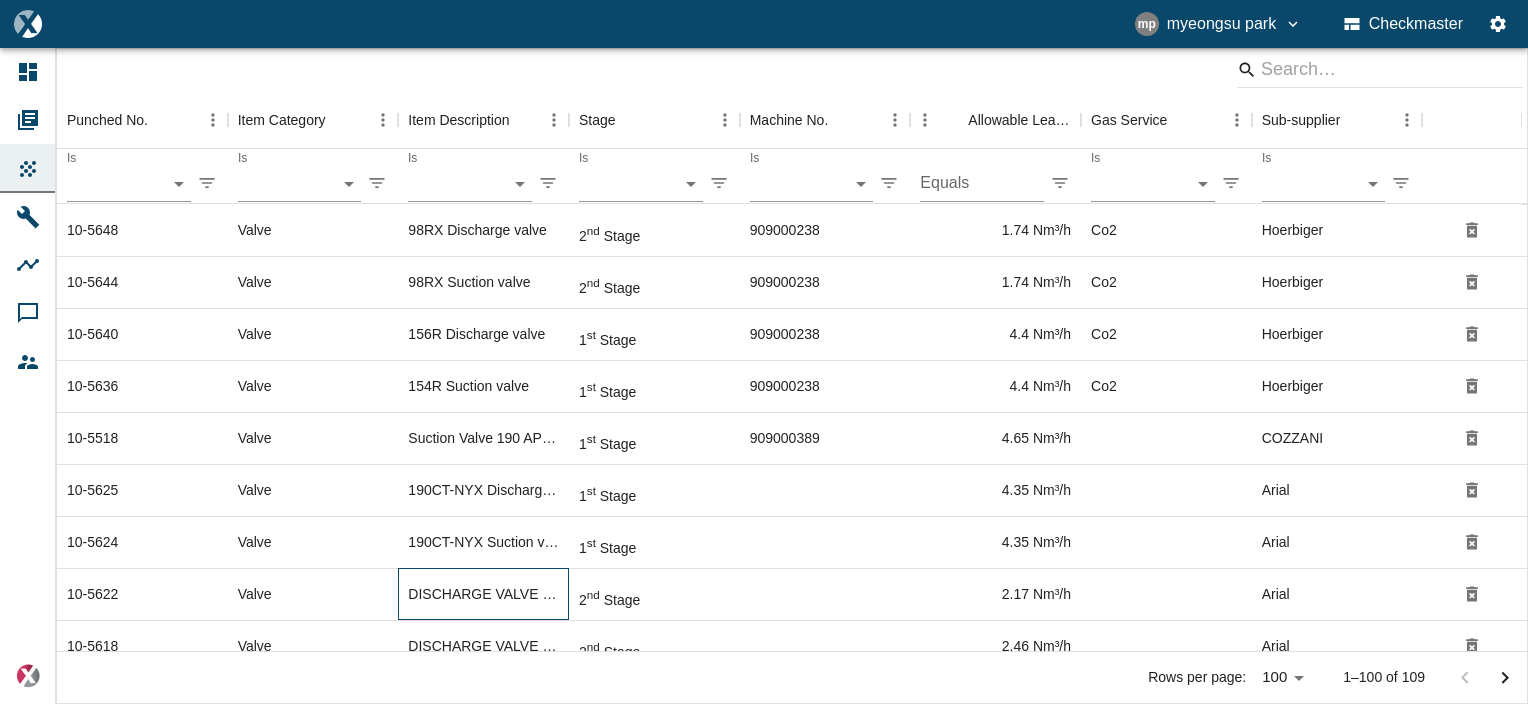 click on "DISCHARGE VALVE 137CT -MTX B-2894 -EE" at bounding box center [483, 230] 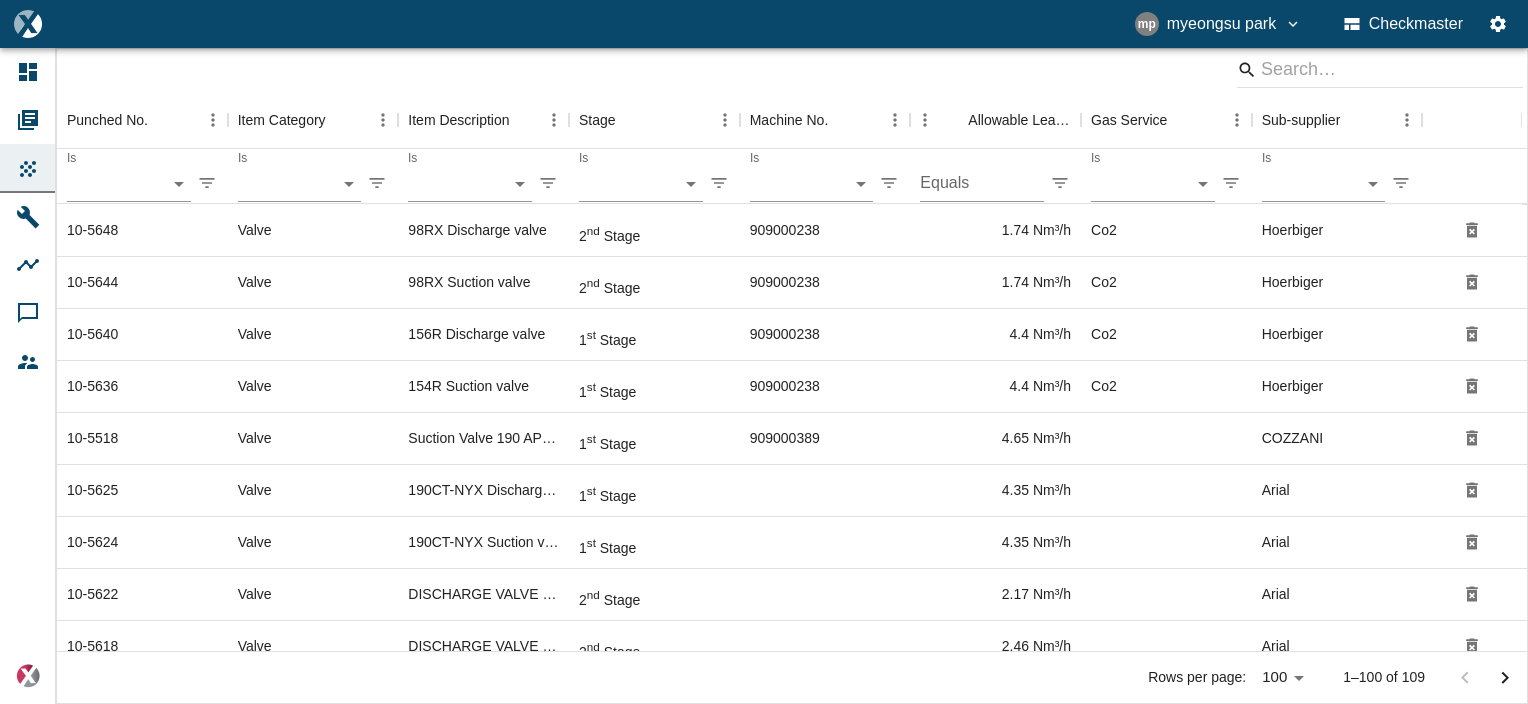 scroll, scrollTop: 604, scrollLeft: 0, axis: vertical 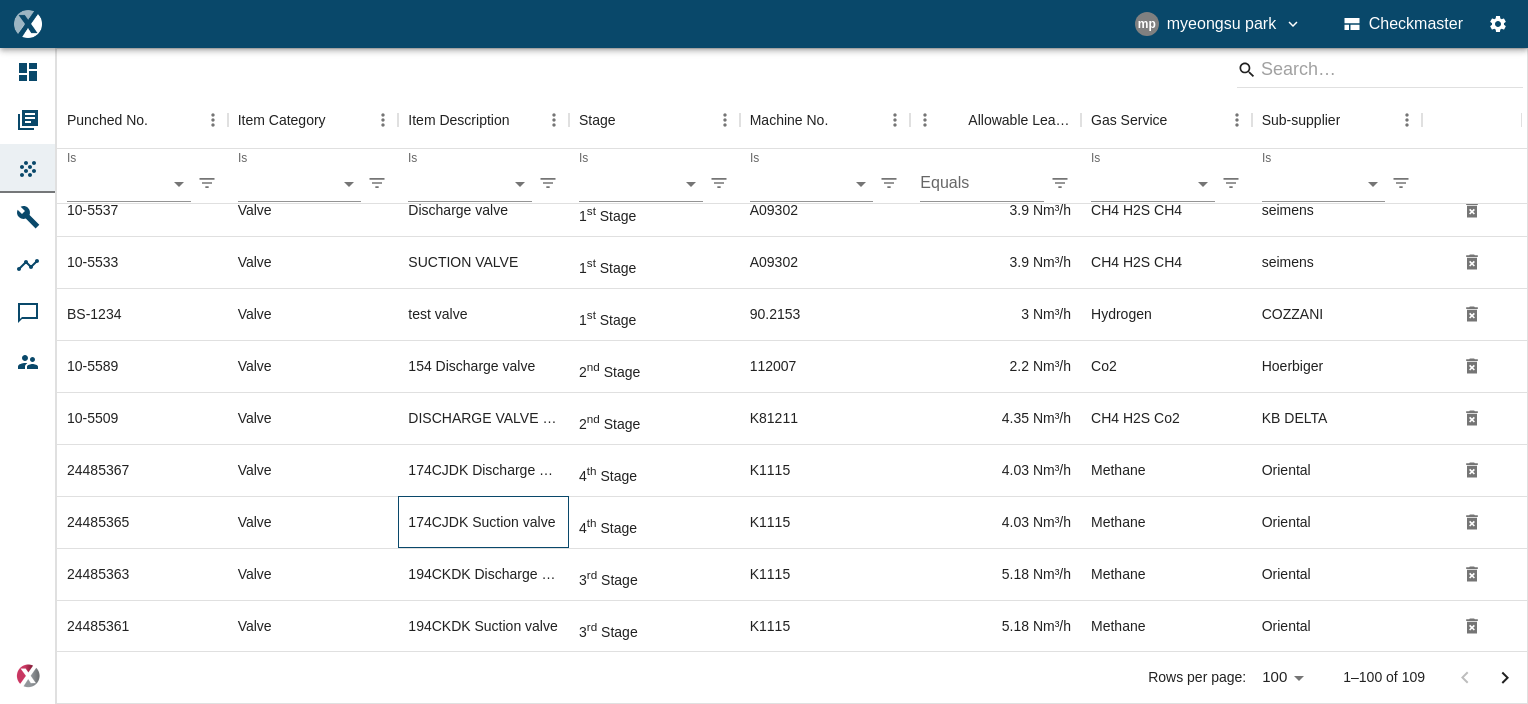 click on "174CJDK Suction valve" at bounding box center (483, 158) 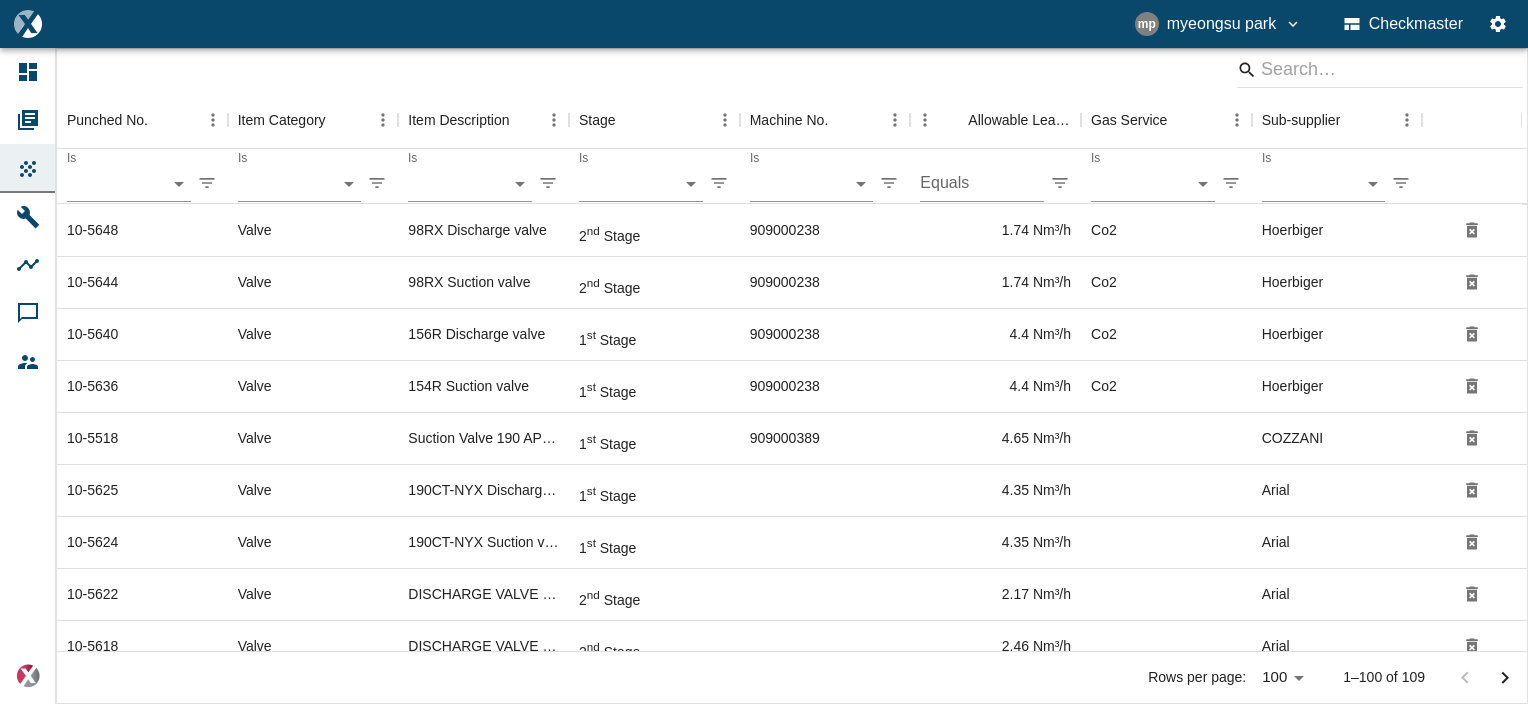 scroll, scrollTop: 333, scrollLeft: 0, axis: vertical 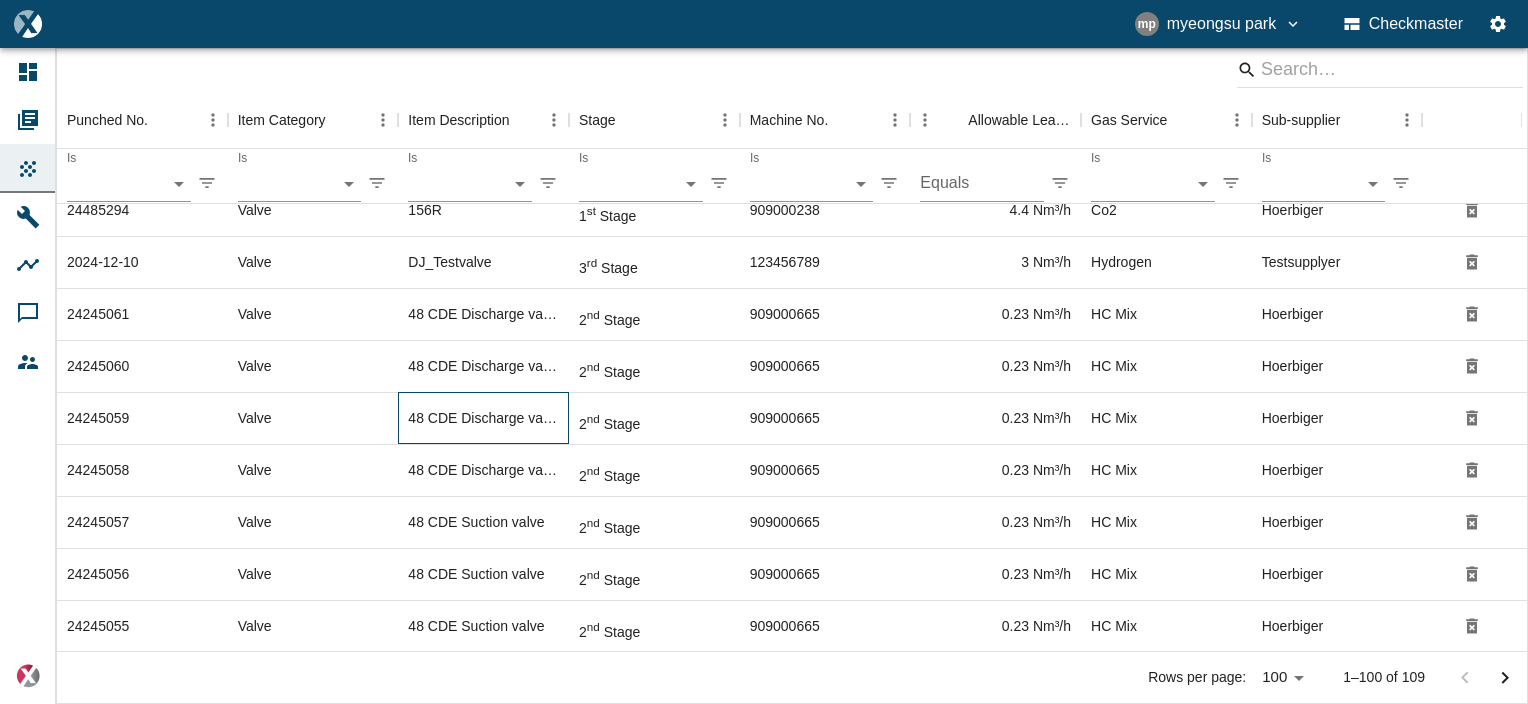 click on "48 CDE Discharge valve" at bounding box center [483, 54] 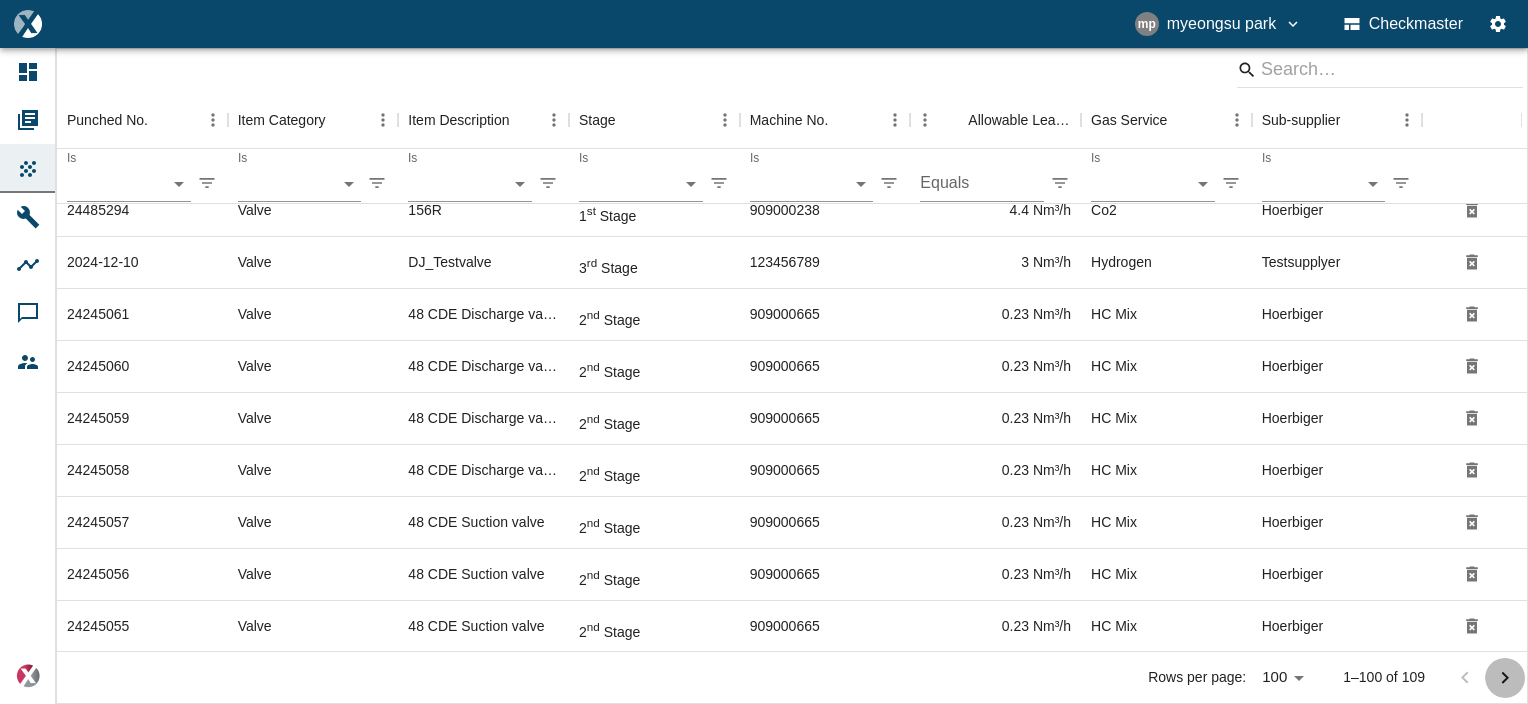 click at bounding box center [1505, 677] 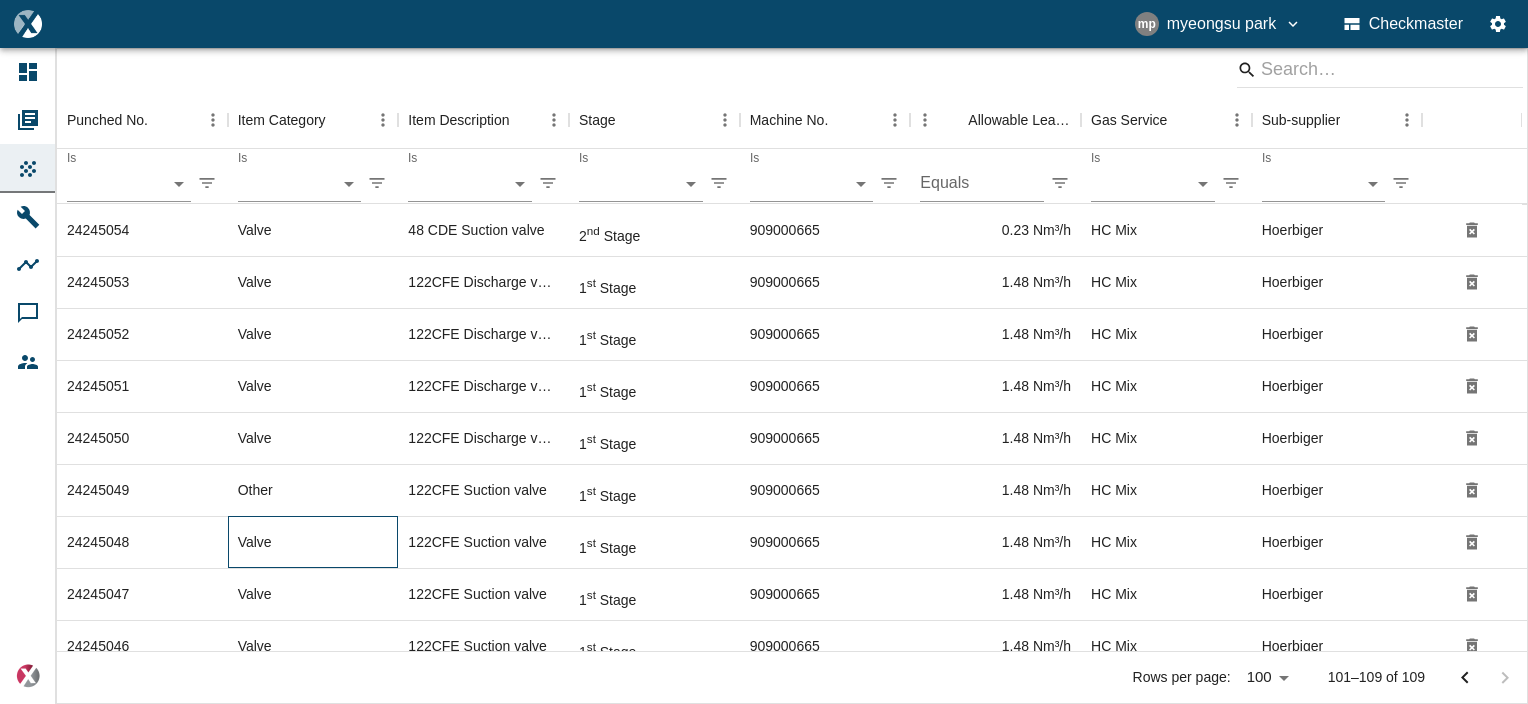 click on "Valve" at bounding box center [313, 230] 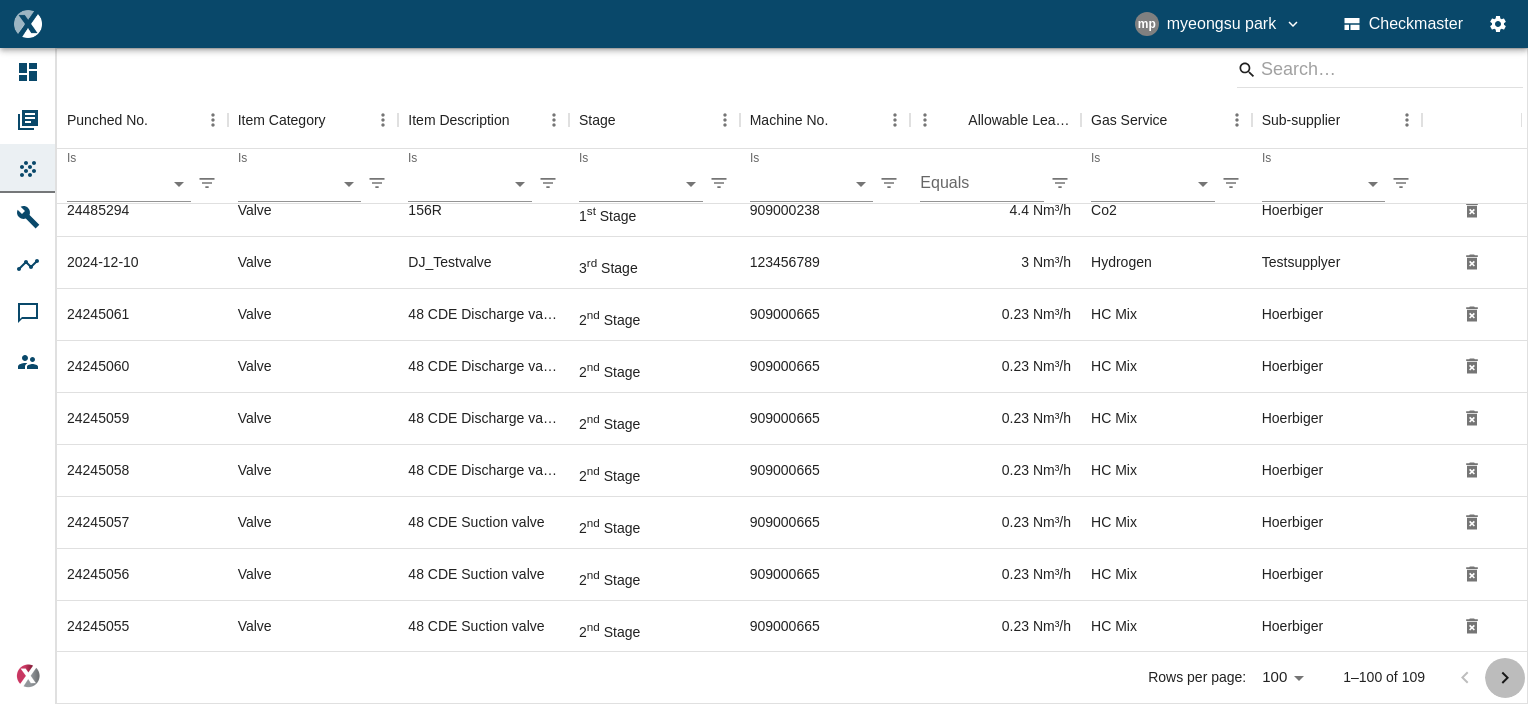 click at bounding box center [1505, 678] 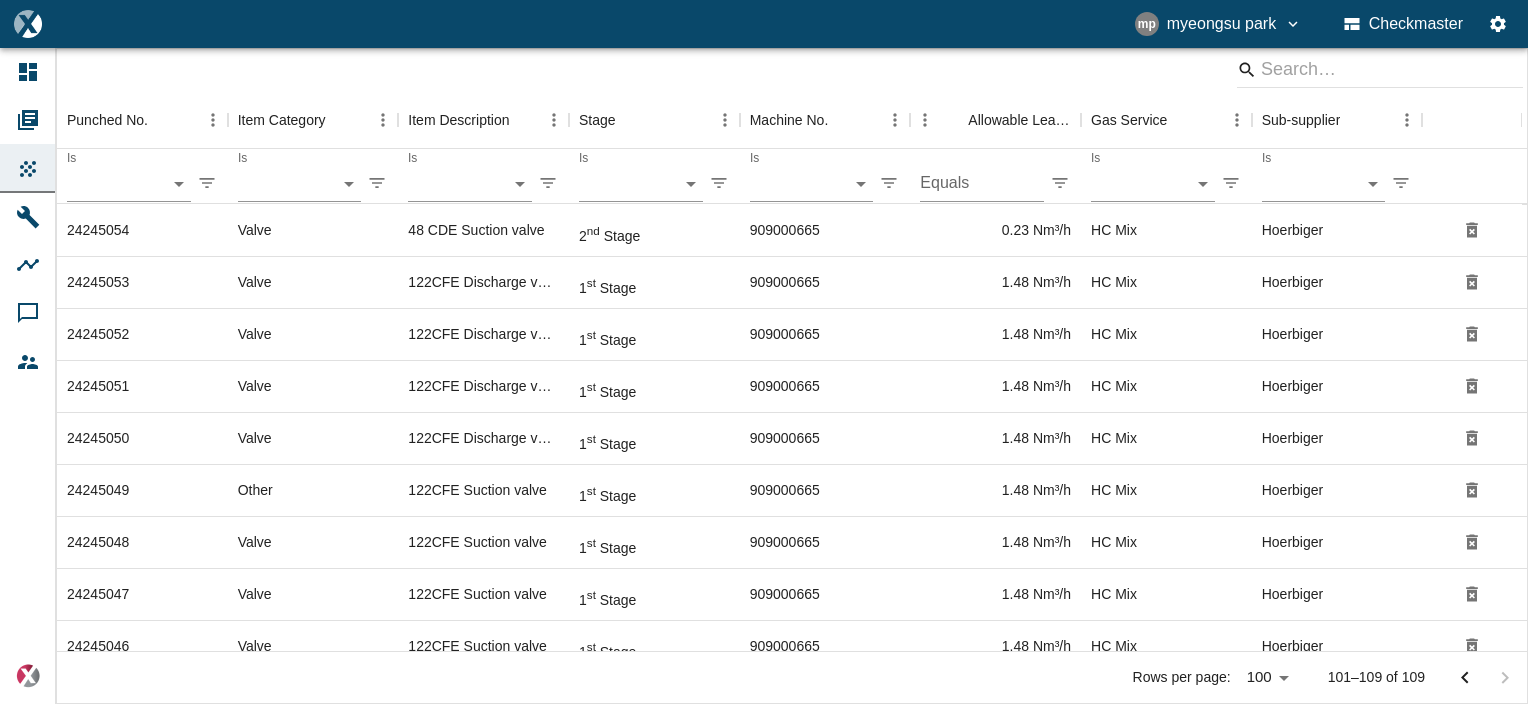 click at bounding box center (1485, 678) 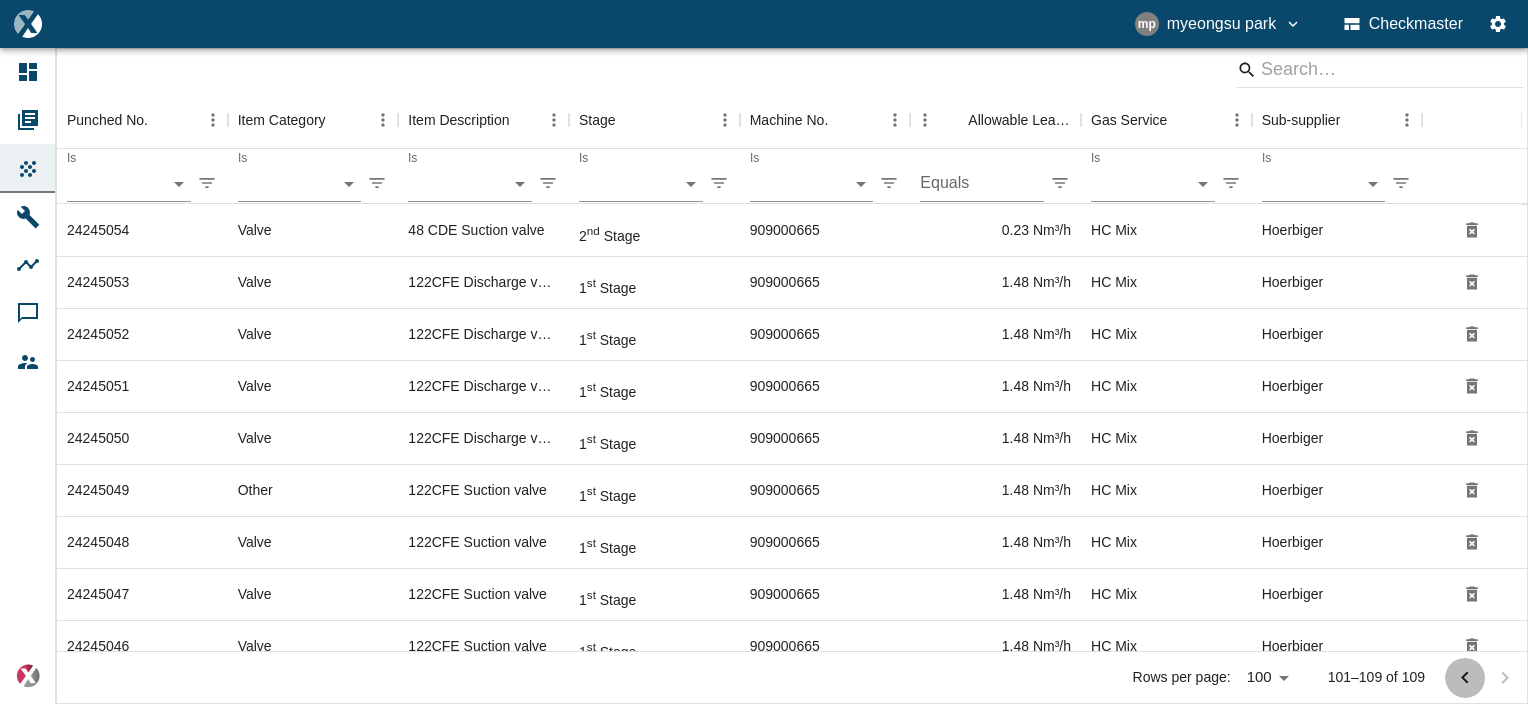 click at bounding box center [1465, 678] 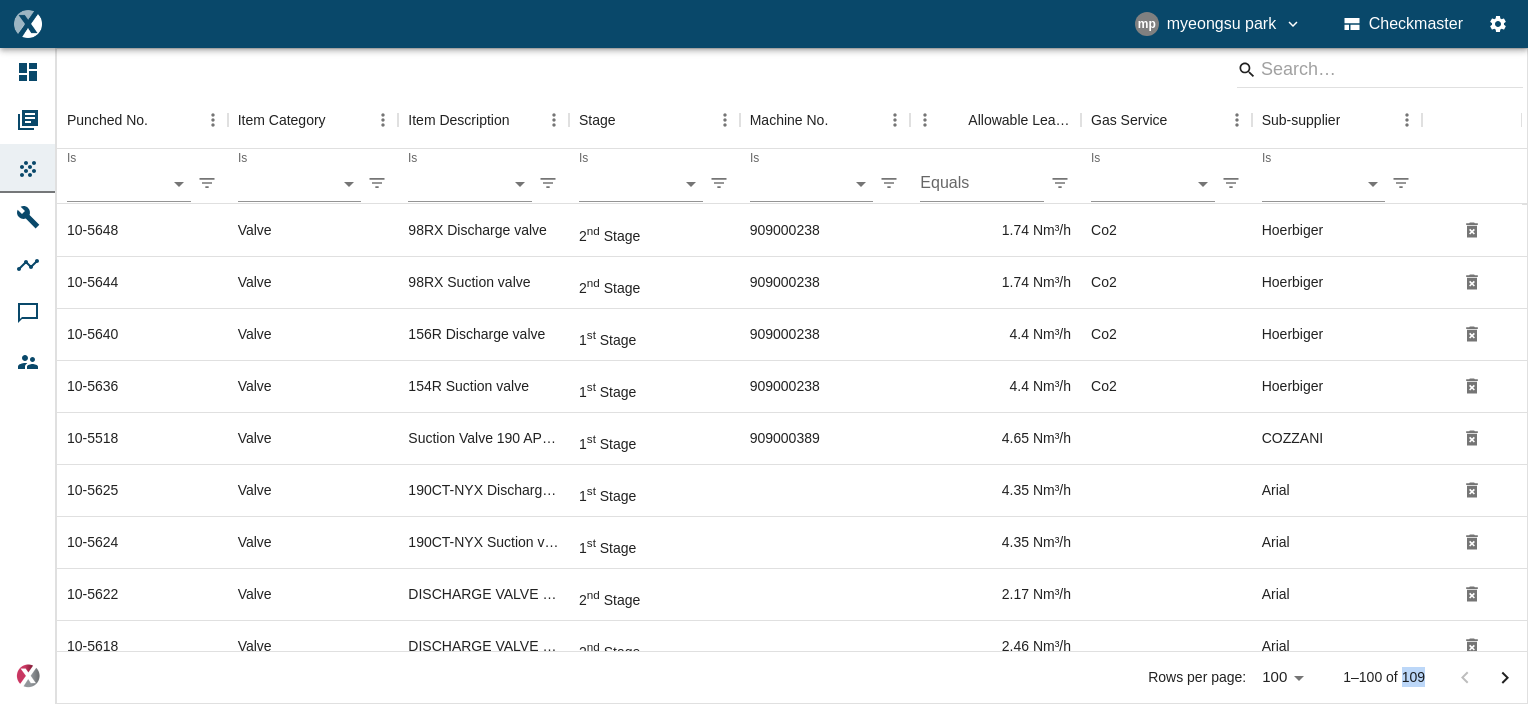 click at bounding box center (1485, 678) 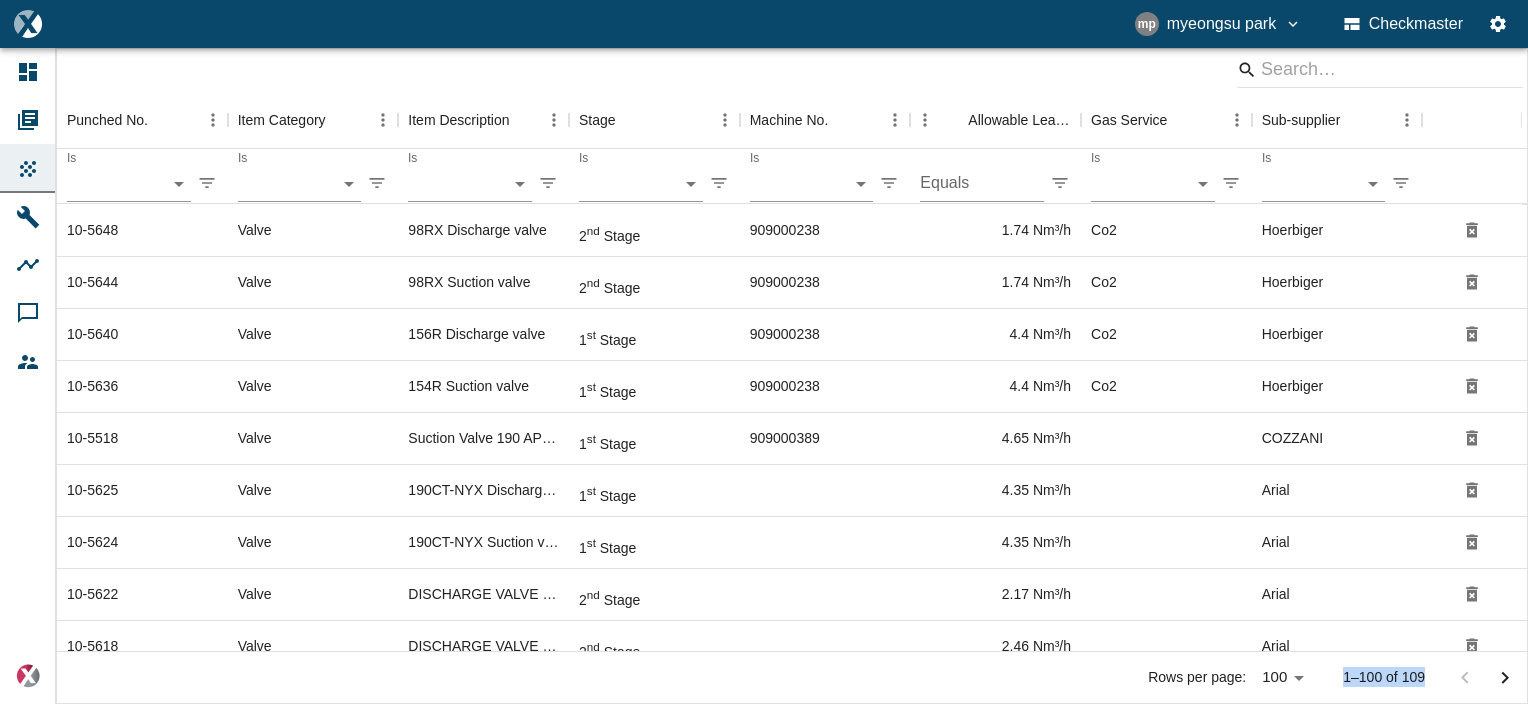 click at bounding box center (1485, 678) 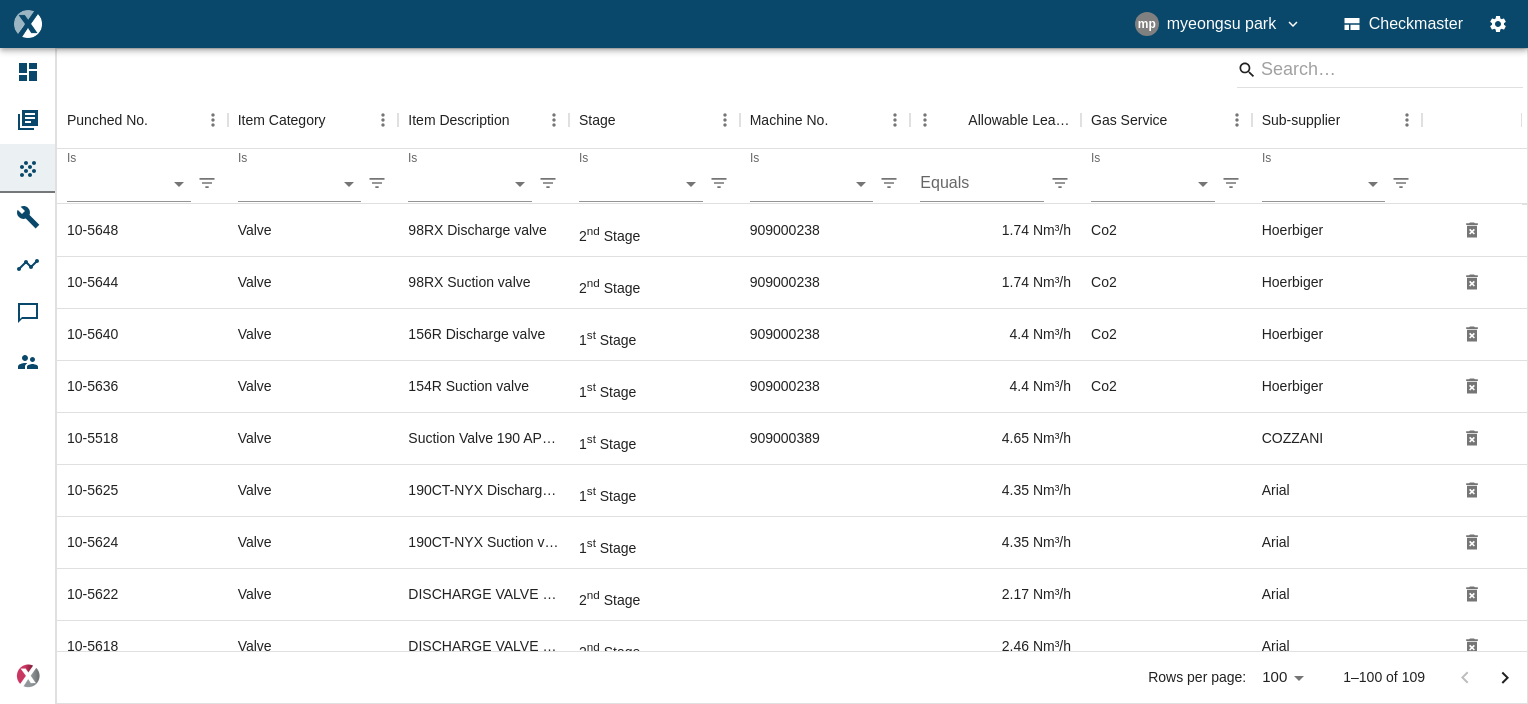 click at bounding box center (1485, 678) 